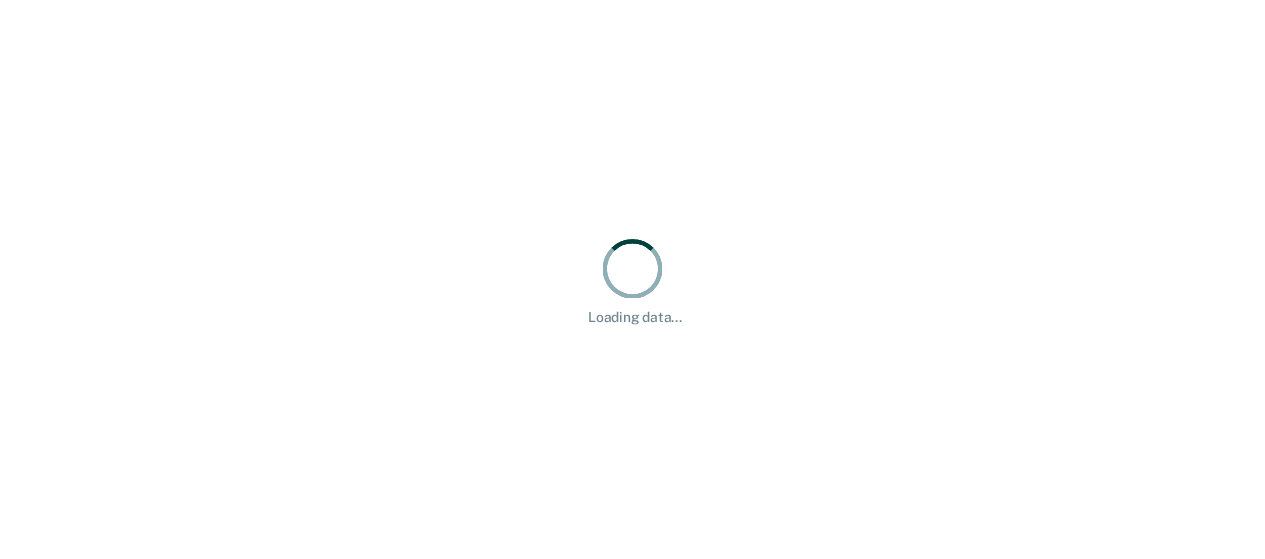 scroll, scrollTop: 0, scrollLeft: 0, axis: both 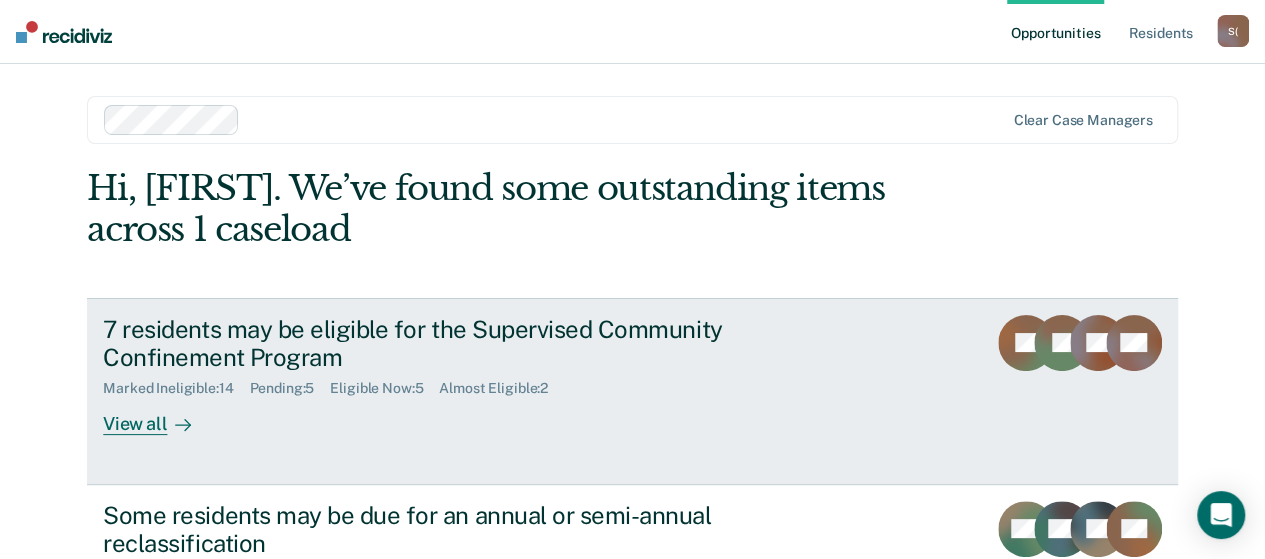 click on "View all" at bounding box center (159, 416) 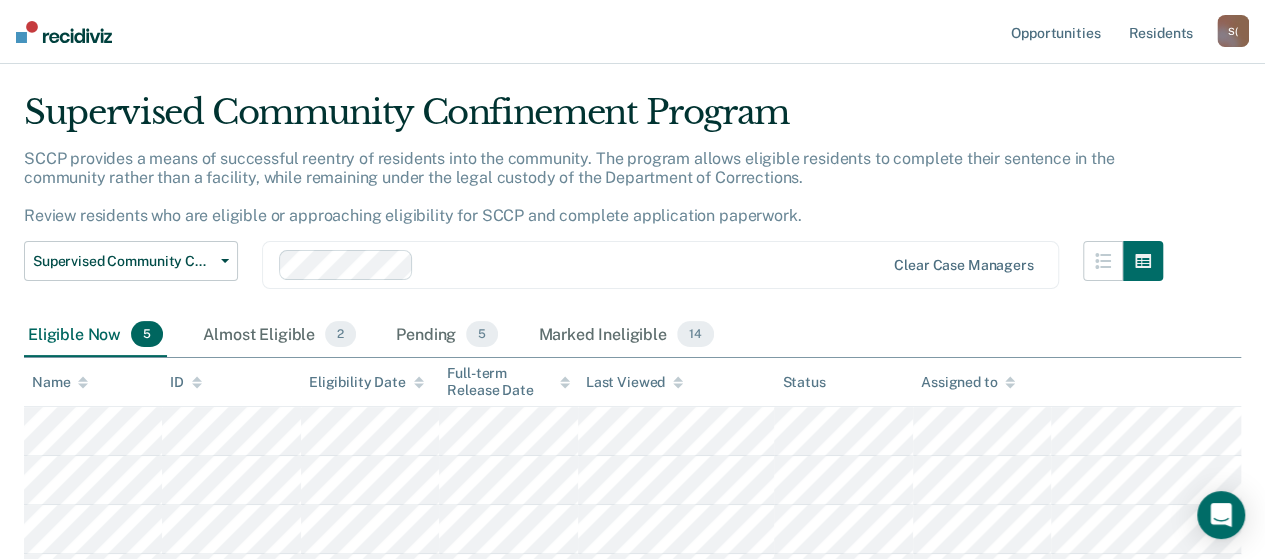 scroll, scrollTop: 0, scrollLeft: 0, axis: both 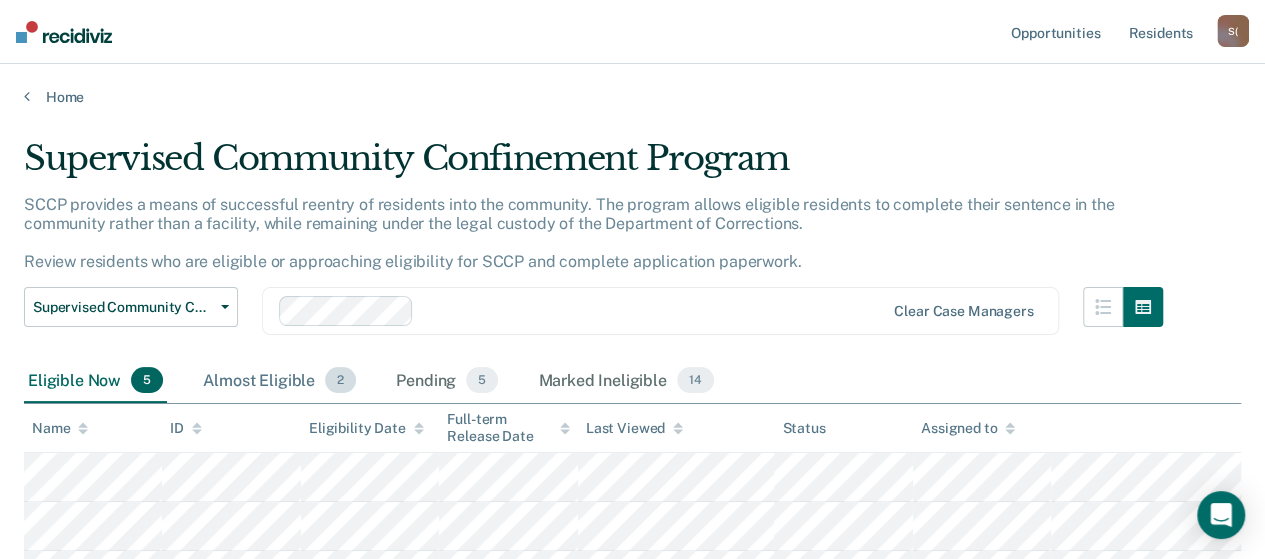 click on "Almost Eligible 2" at bounding box center (279, 381) 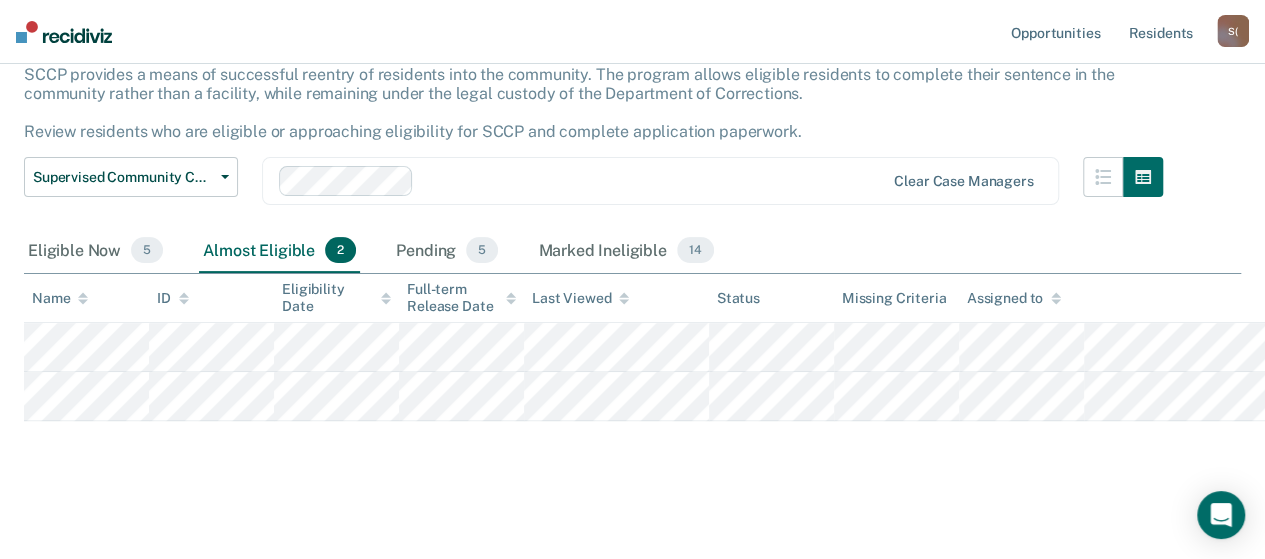 scroll, scrollTop: 100, scrollLeft: 0, axis: vertical 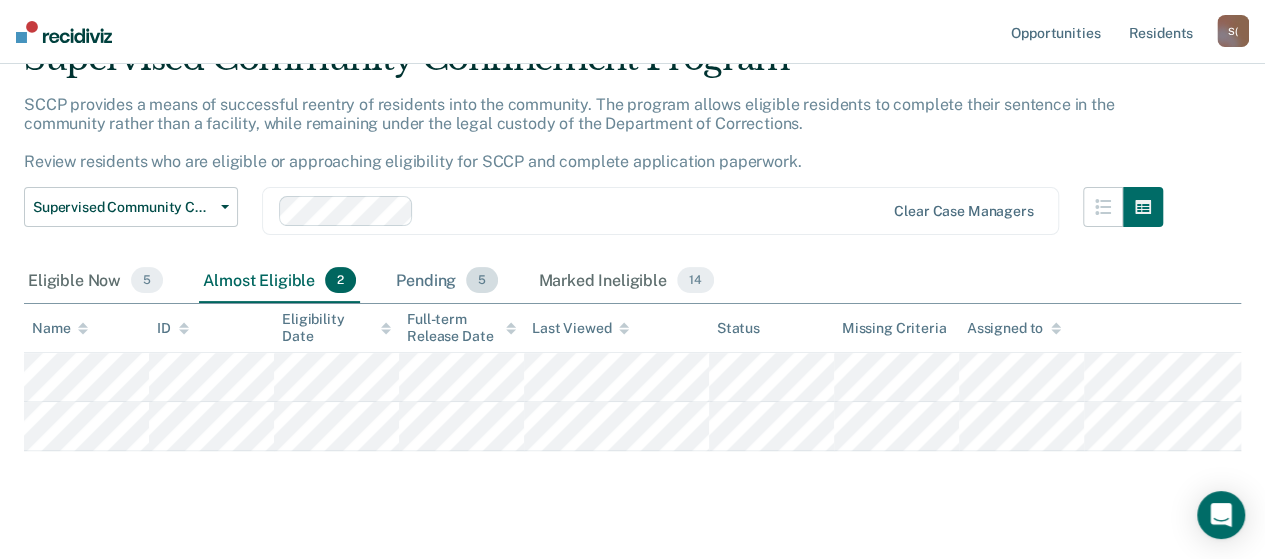 click on "Pending 5" at bounding box center [447, 281] 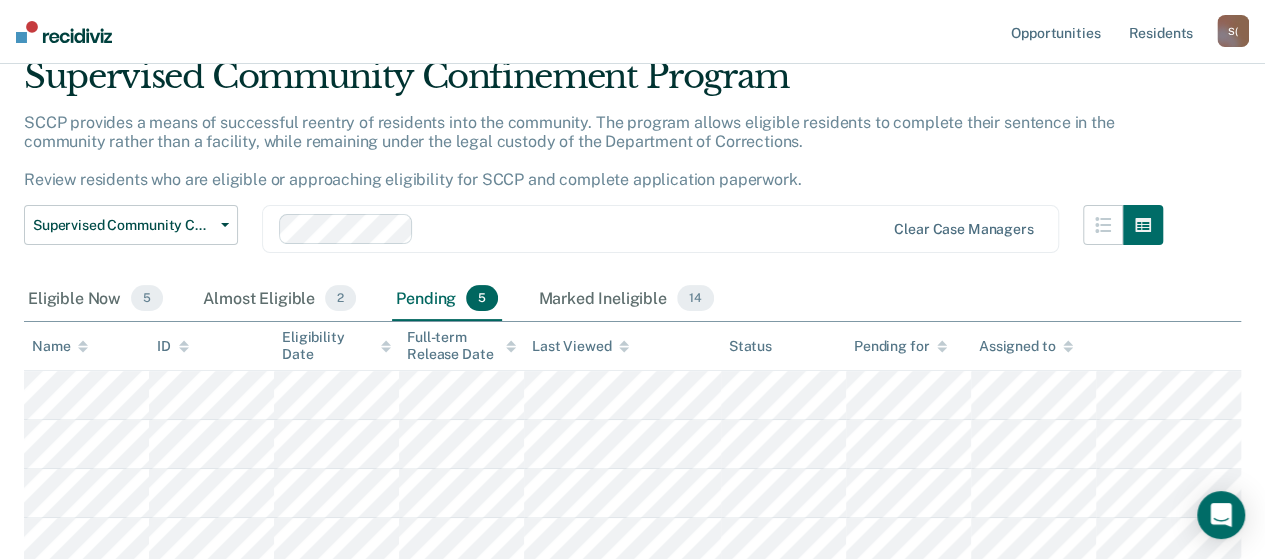 scroll, scrollTop: 0, scrollLeft: 0, axis: both 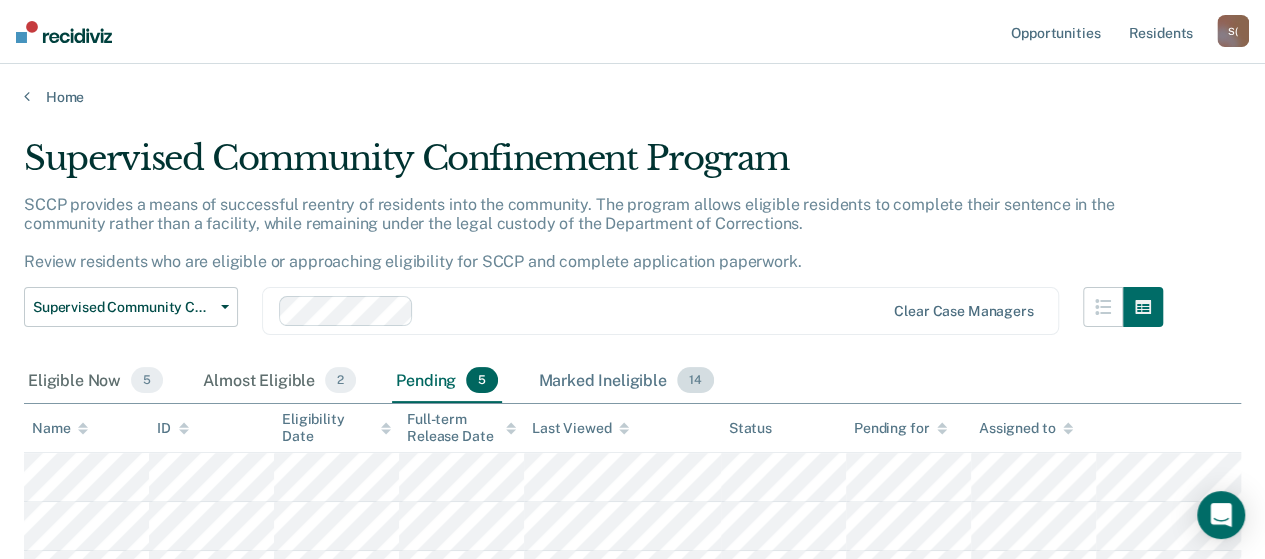 click on "Marked Ineligible 14" at bounding box center (625, 381) 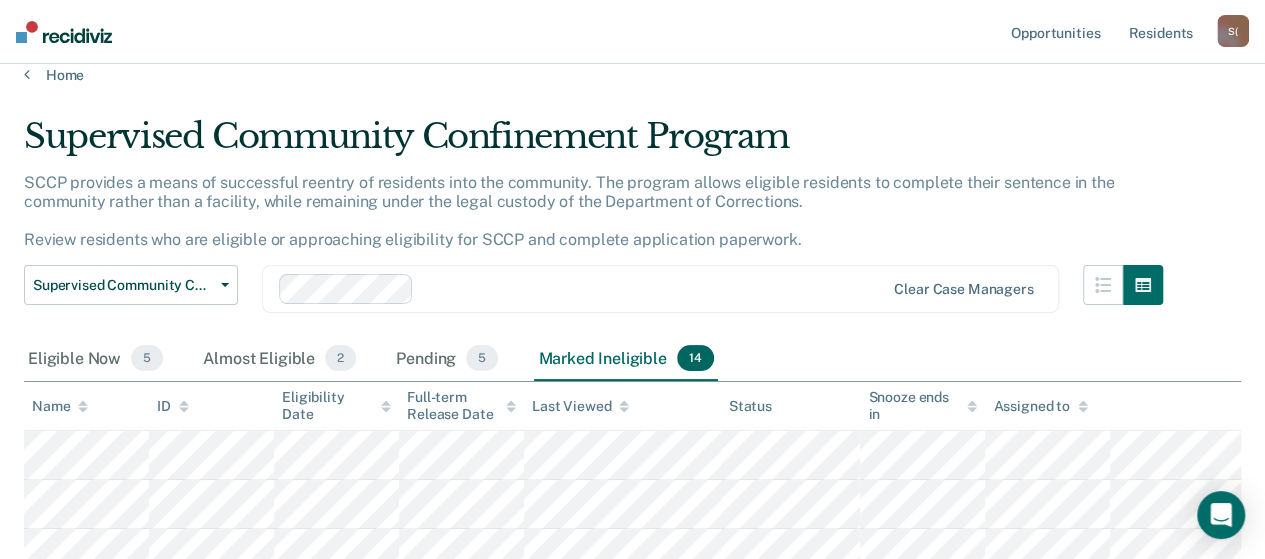 scroll, scrollTop: 0, scrollLeft: 0, axis: both 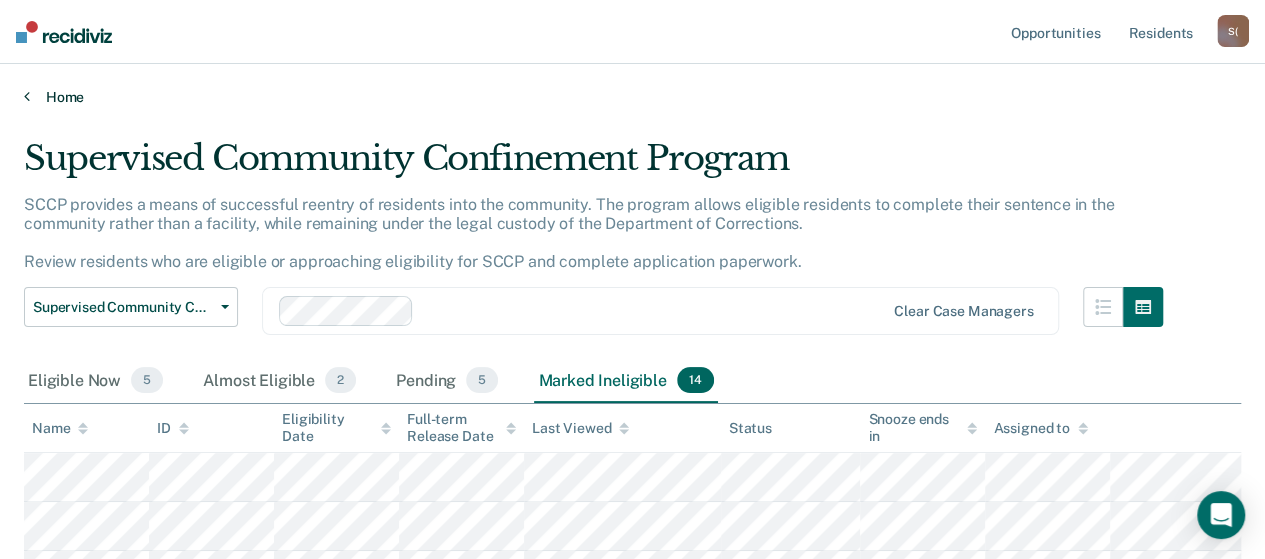 click on "Home" at bounding box center (632, 97) 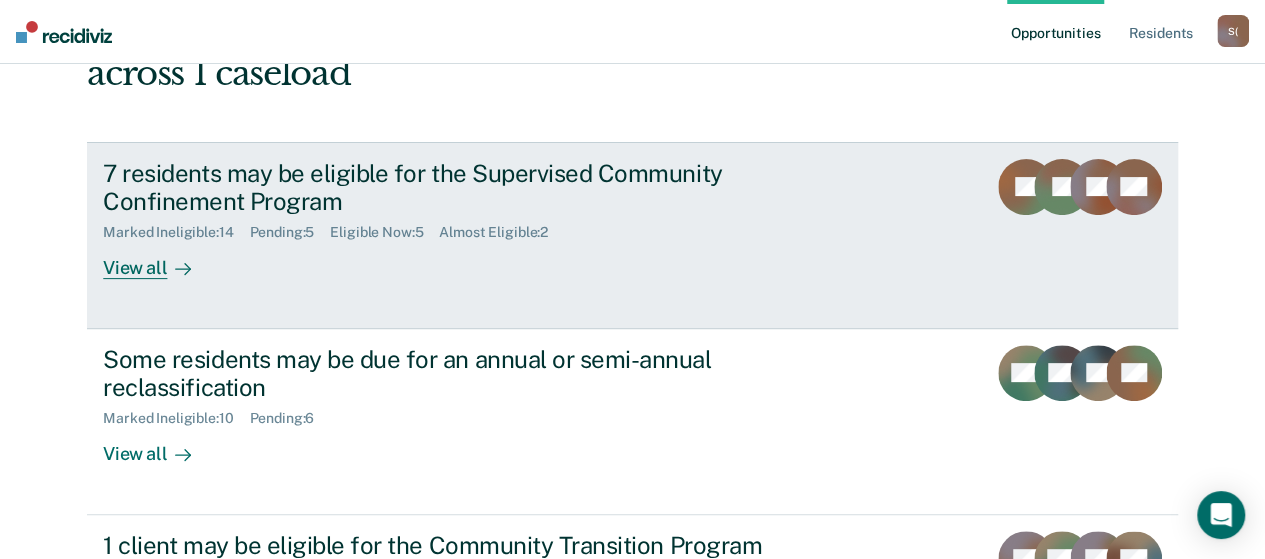 scroll, scrollTop: 400, scrollLeft: 0, axis: vertical 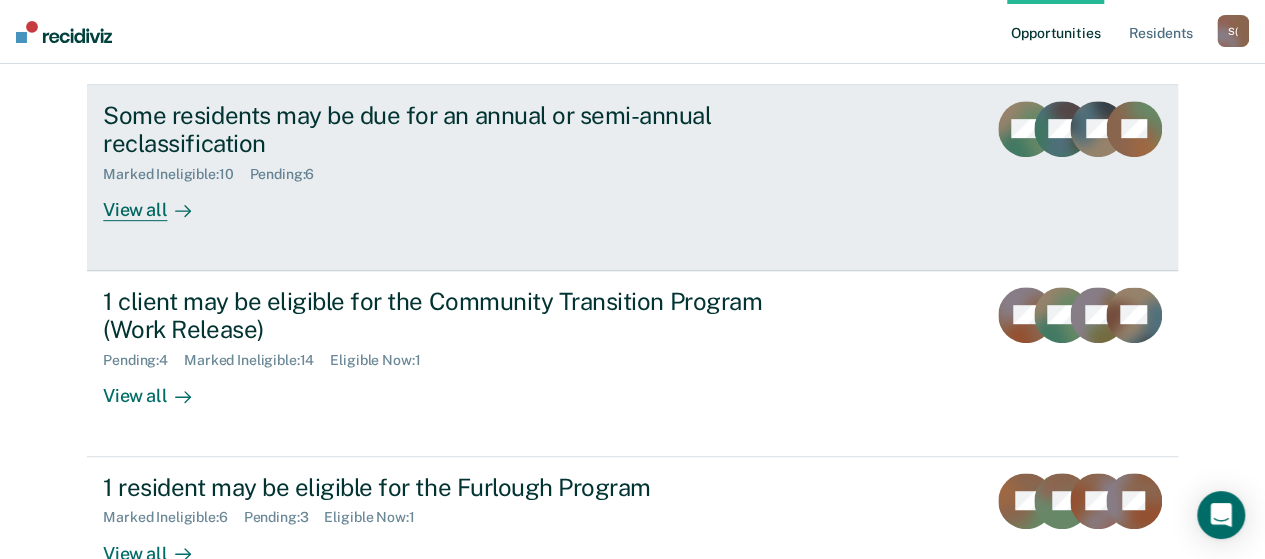 click on "Some residents may be due for an annual or semi-annual reclassification Marked Ineligible : 10 Pending : 6 View all KM CG AT CD" at bounding box center [632, 178] 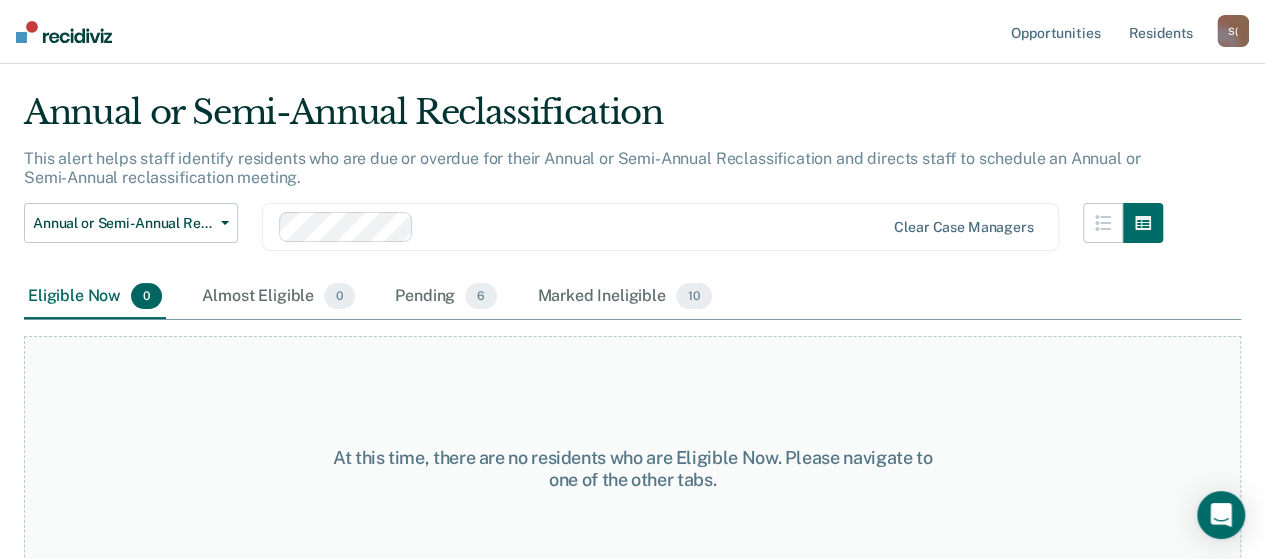 scroll, scrollTop: 87, scrollLeft: 0, axis: vertical 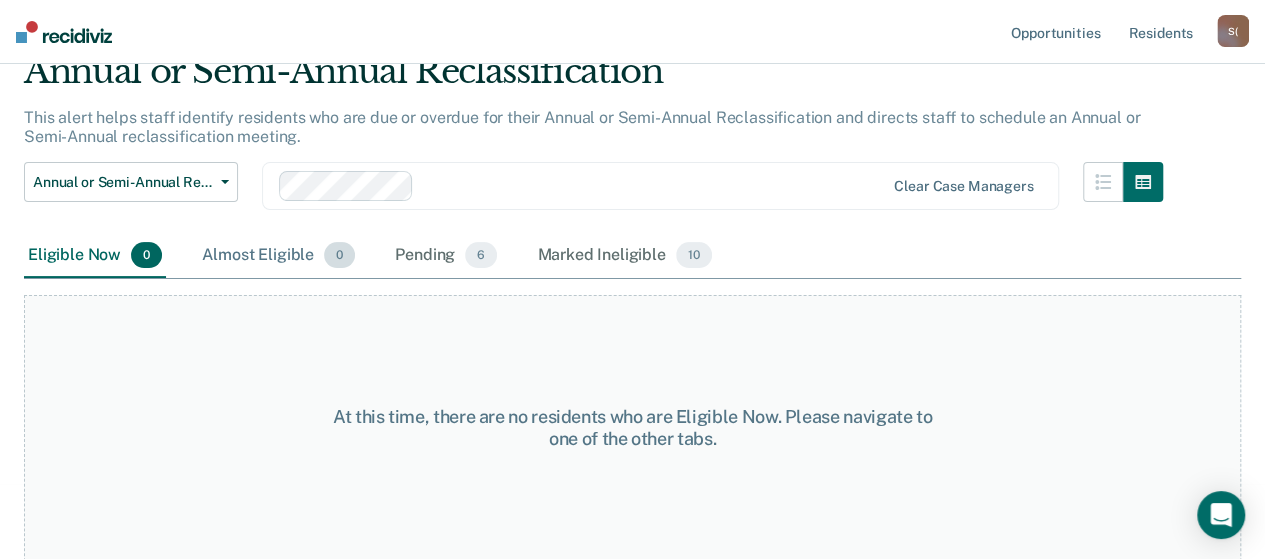 click on "Almost Eligible 0" at bounding box center (278, 256) 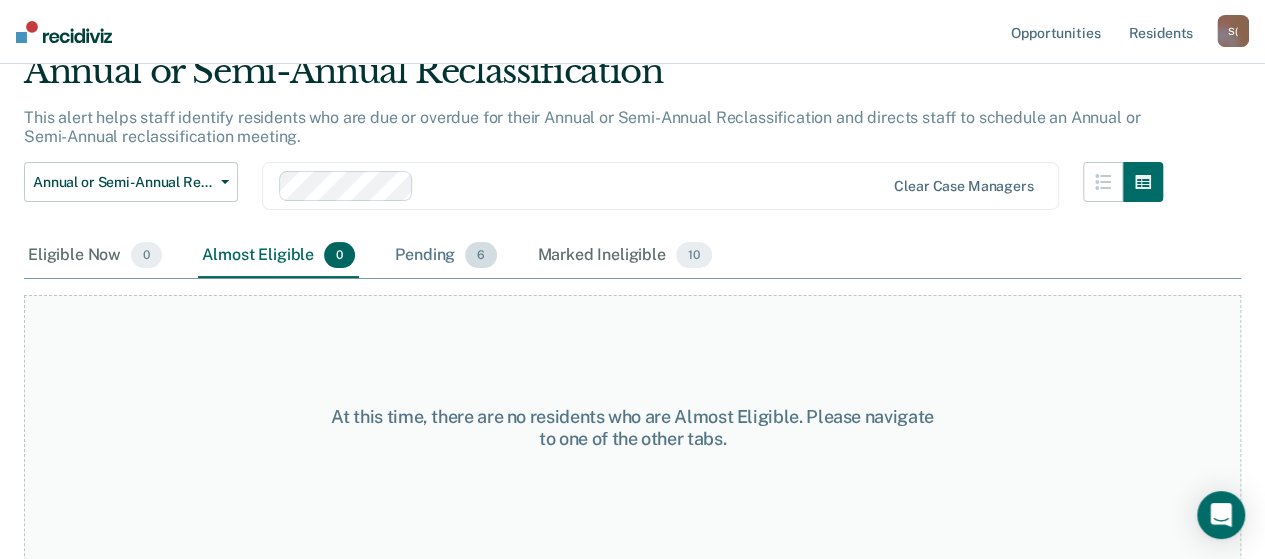 click on "Pending 6" at bounding box center [446, 256] 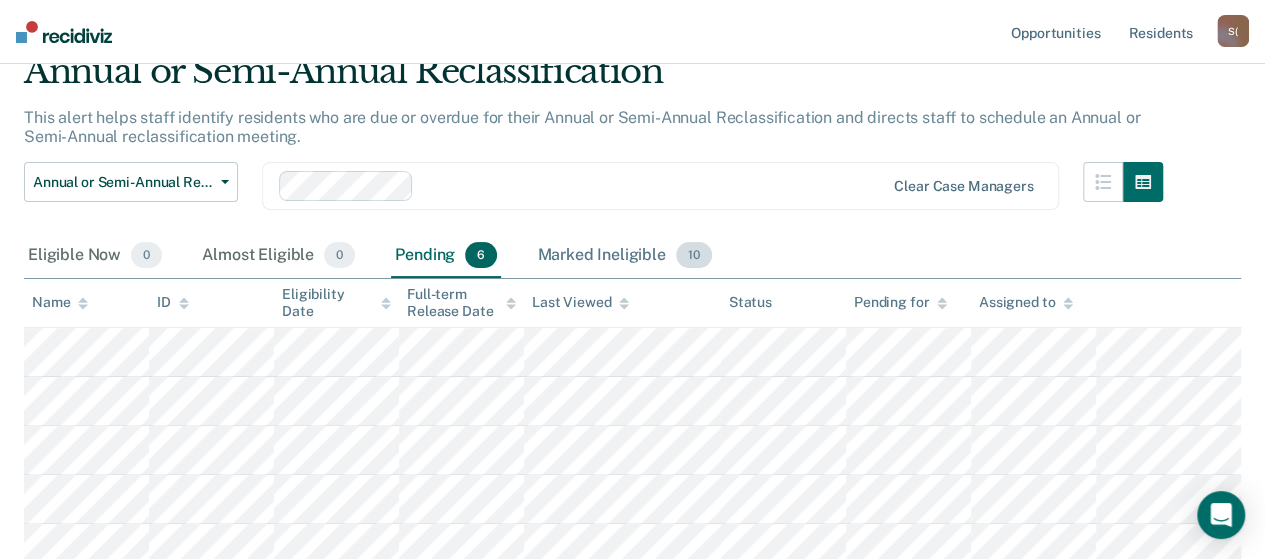 click on "Marked Ineligible 10" at bounding box center [624, 256] 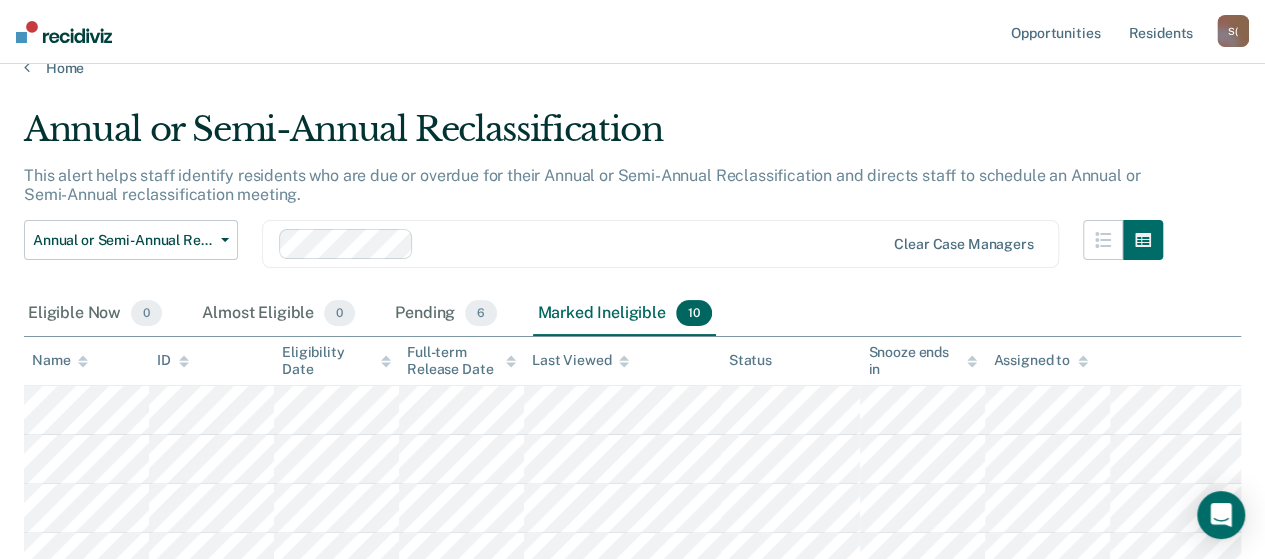 scroll, scrollTop: 0, scrollLeft: 0, axis: both 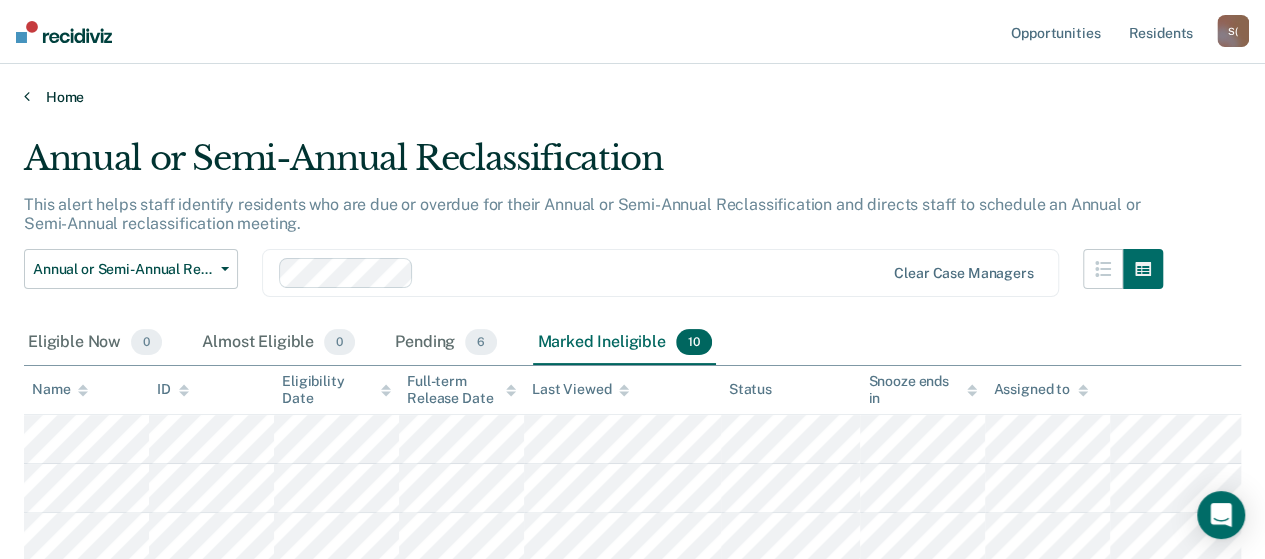 click on "Home" at bounding box center [632, 97] 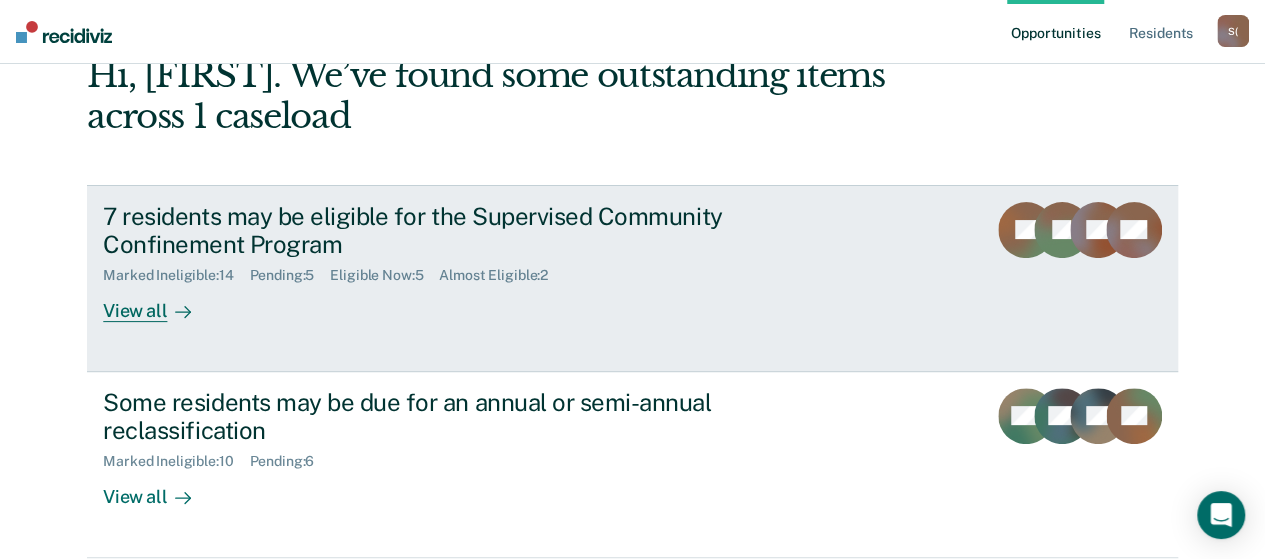 scroll, scrollTop: 400, scrollLeft: 0, axis: vertical 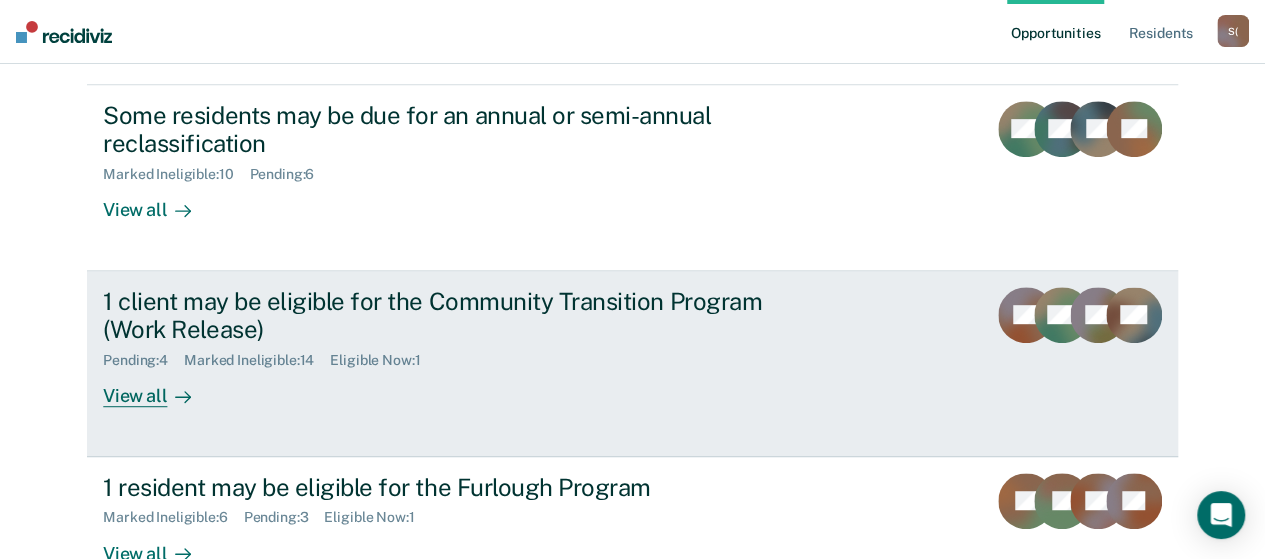 click on "View all" at bounding box center (159, 388) 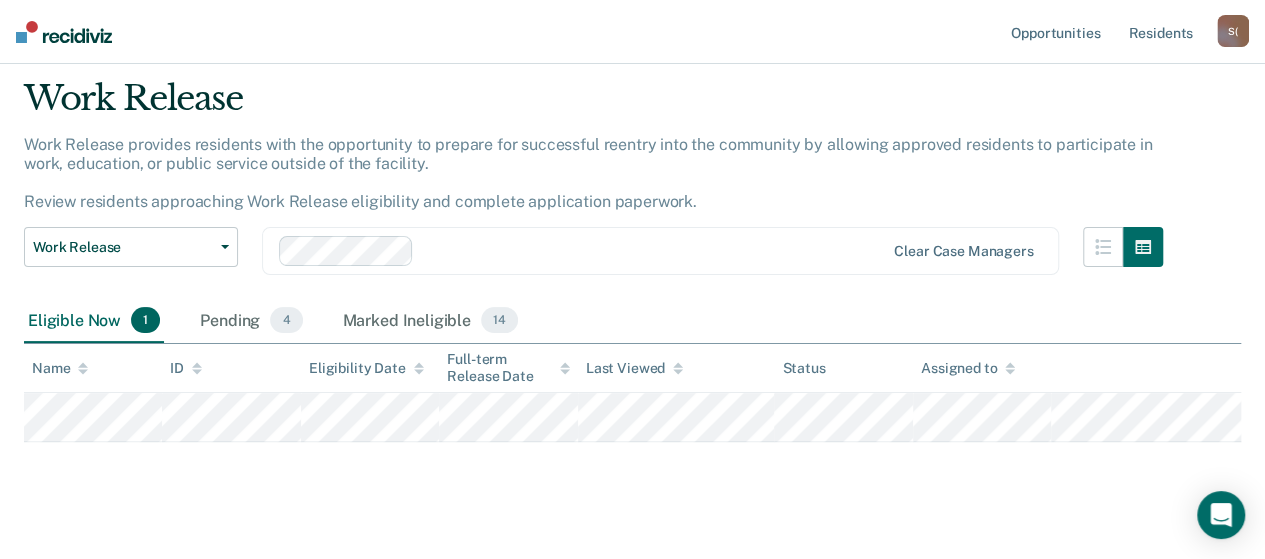 scroll, scrollTop: 86, scrollLeft: 0, axis: vertical 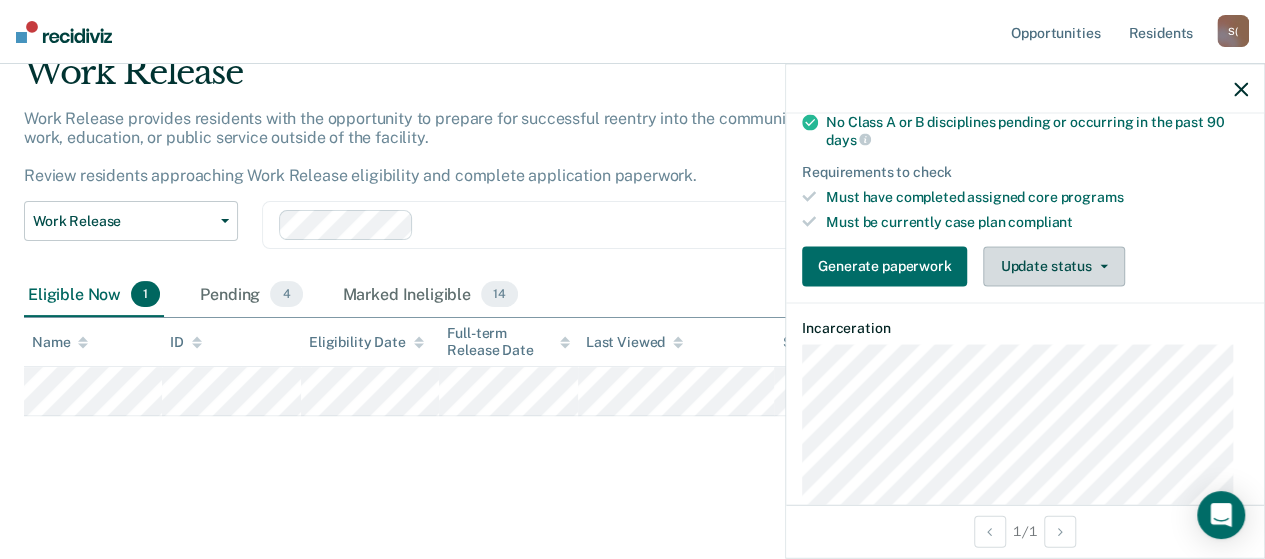 click on "Update status" at bounding box center [1053, 266] 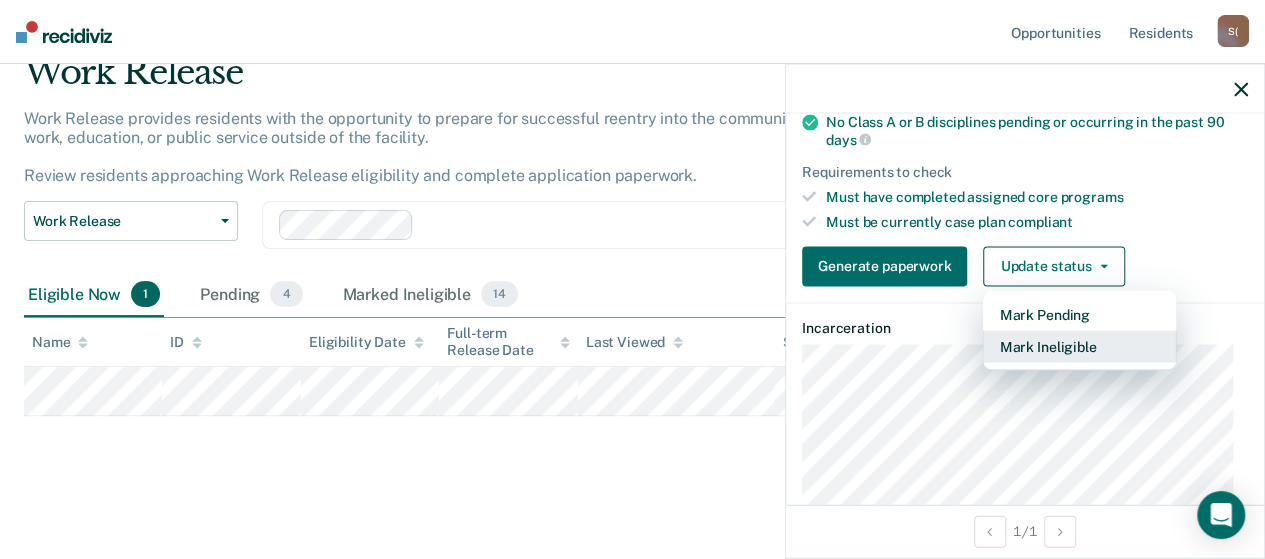 click on "Mark Ineligible" at bounding box center (1079, 346) 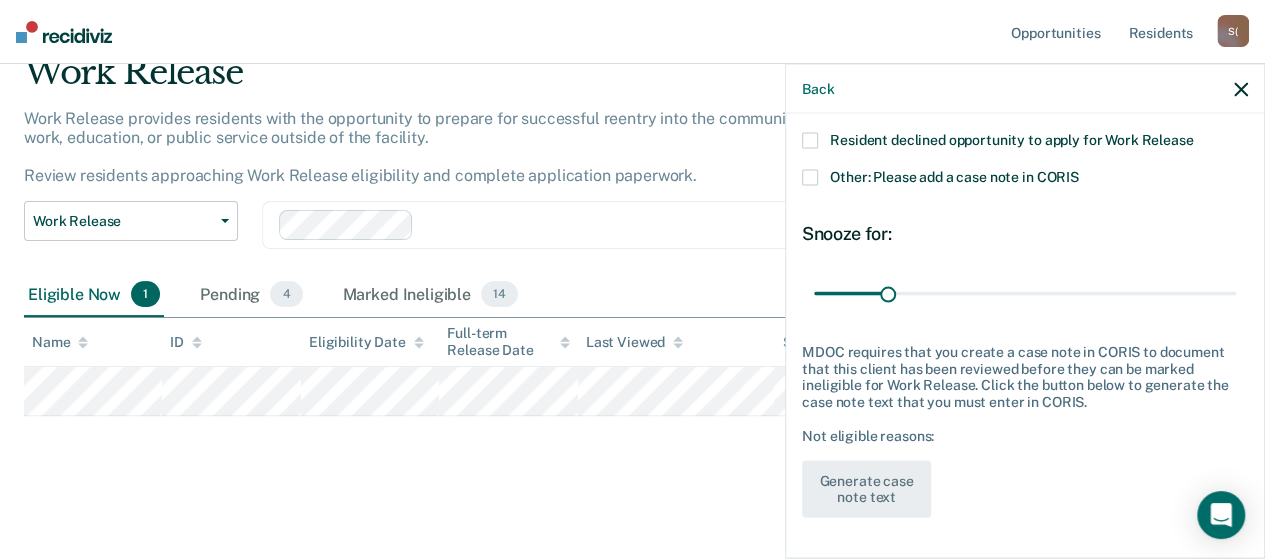 scroll, scrollTop: 124, scrollLeft: 0, axis: vertical 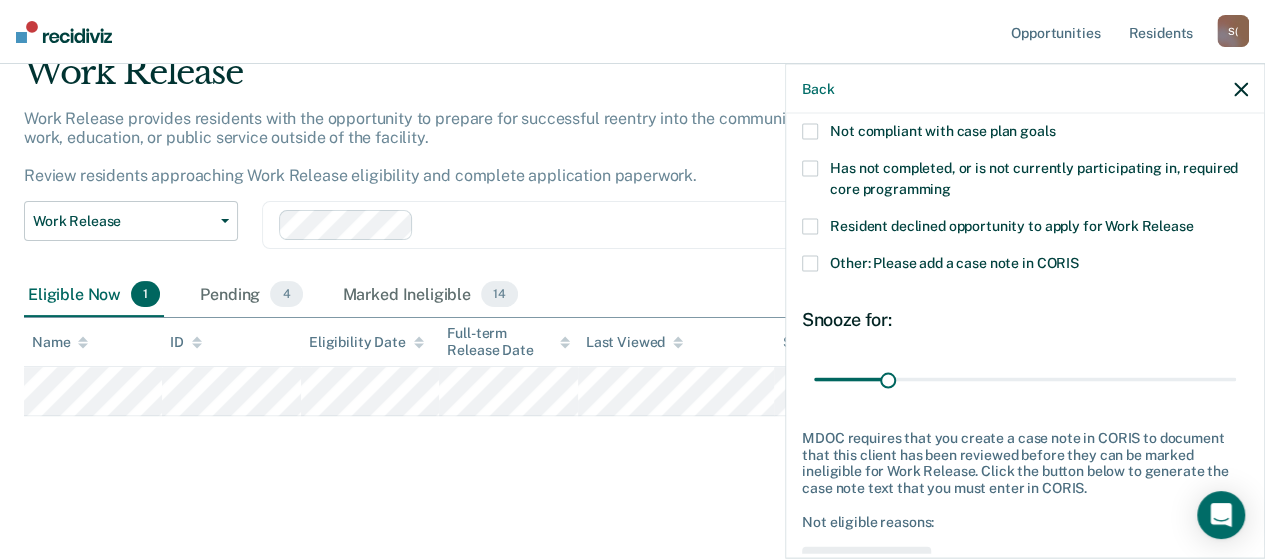 click on "Has not completed, or is not currently participating in, required core programming" at bounding box center [1025, 182] 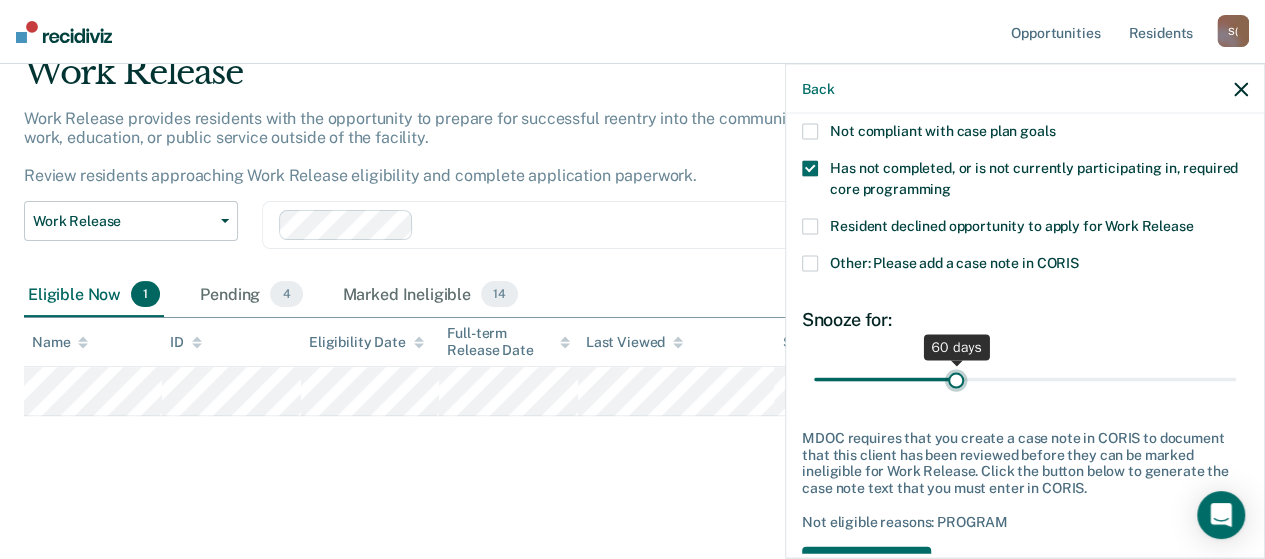 drag, startPoint x: 888, startPoint y: 391, endPoint x: 950, endPoint y: 401, distance: 62.801273 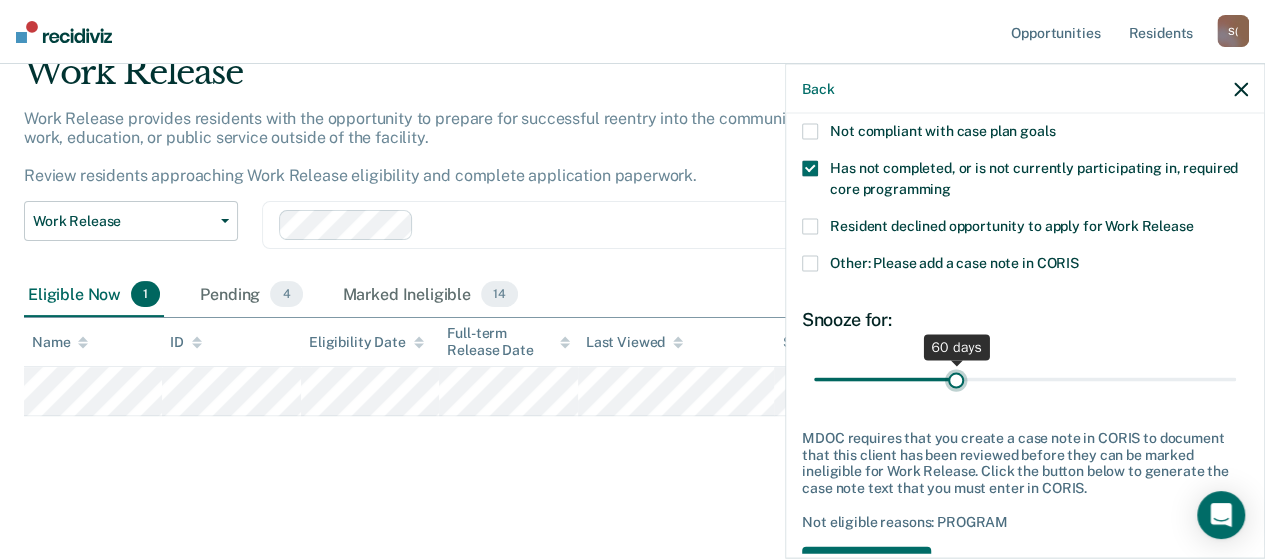 type on "60" 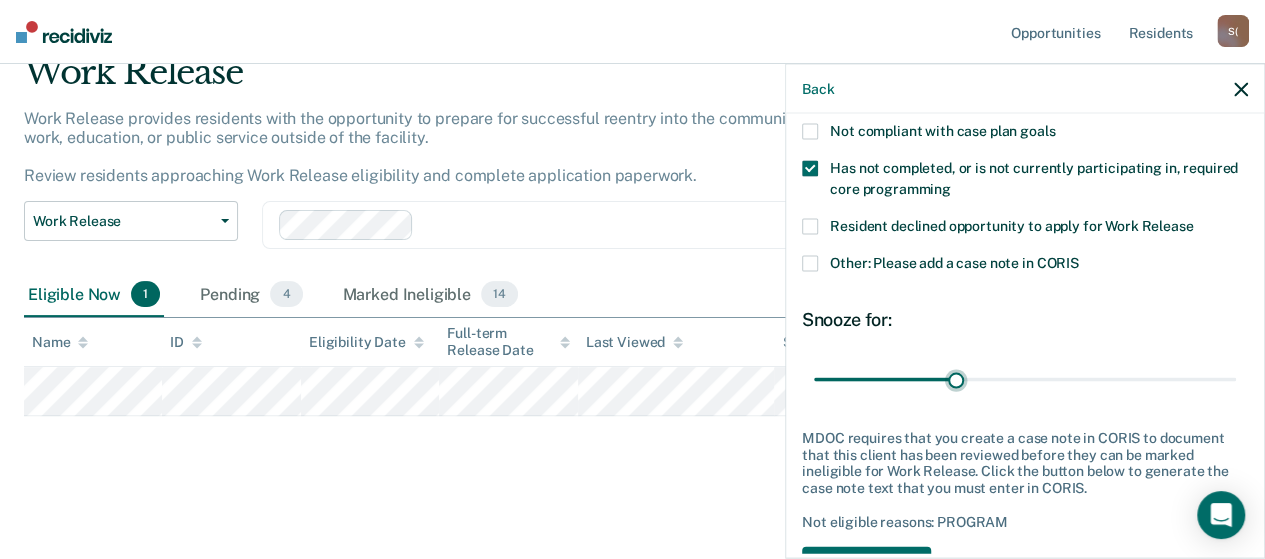 scroll, scrollTop: 224, scrollLeft: 0, axis: vertical 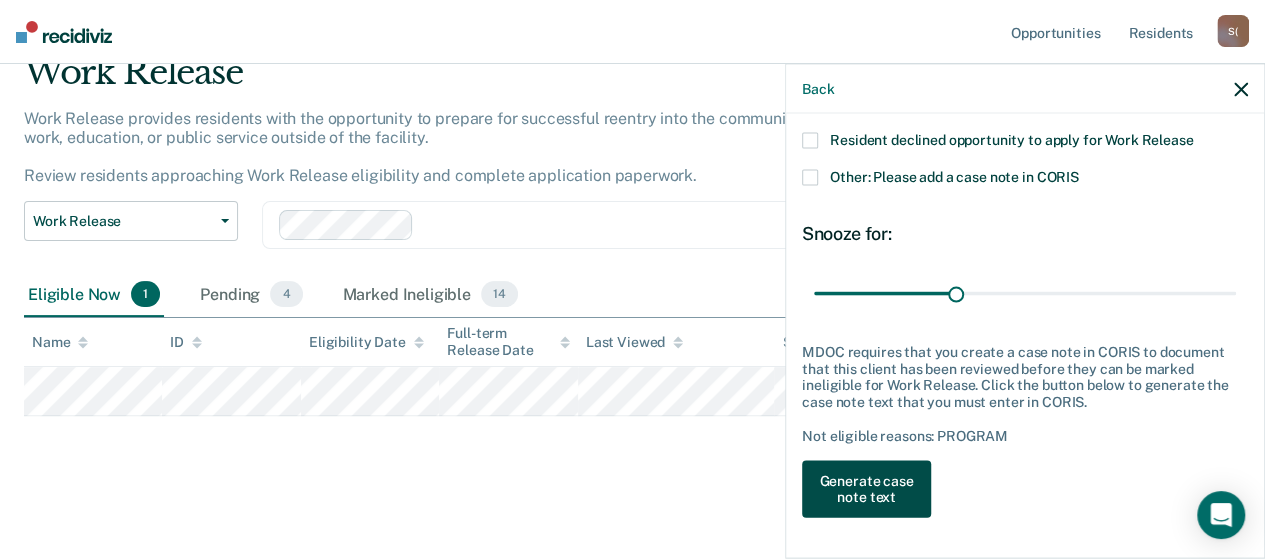 click on "Generate case note text" at bounding box center [866, 489] 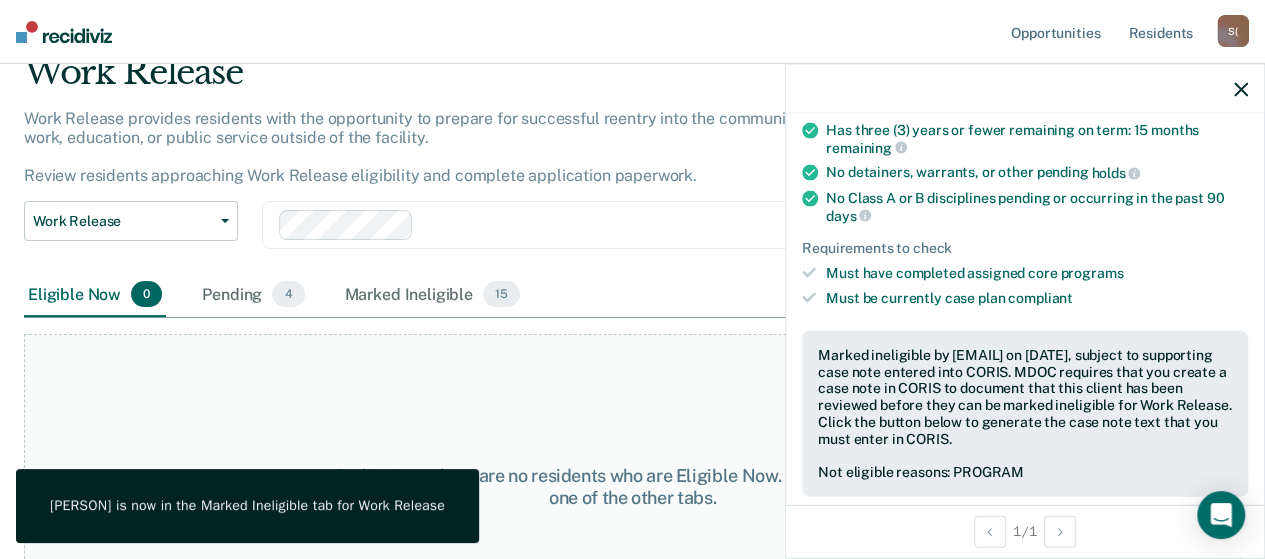 click on "At this time, there are no residents who are Eligible Now. Please navigate to one of the other tabs." at bounding box center (632, 486) 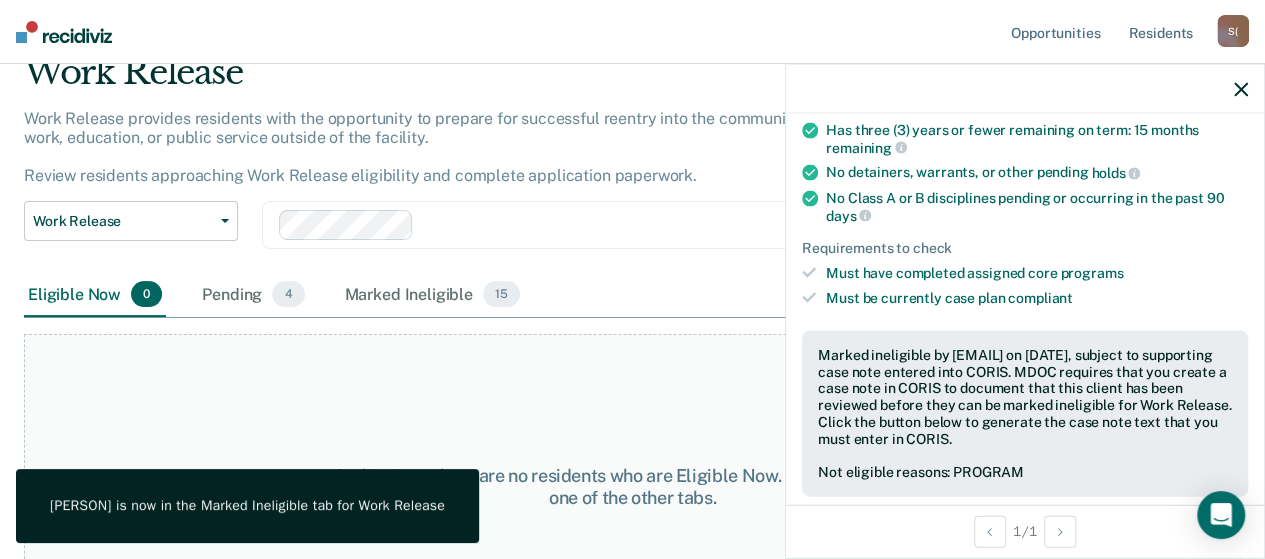 click 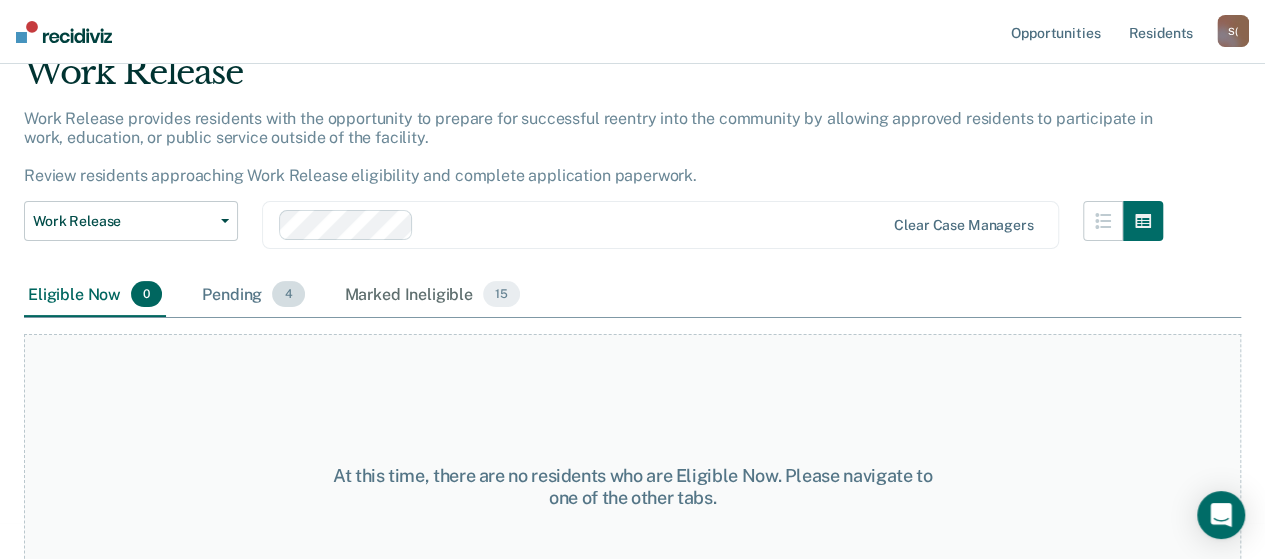 click on "Pending 4" at bounding box center (253, 295) 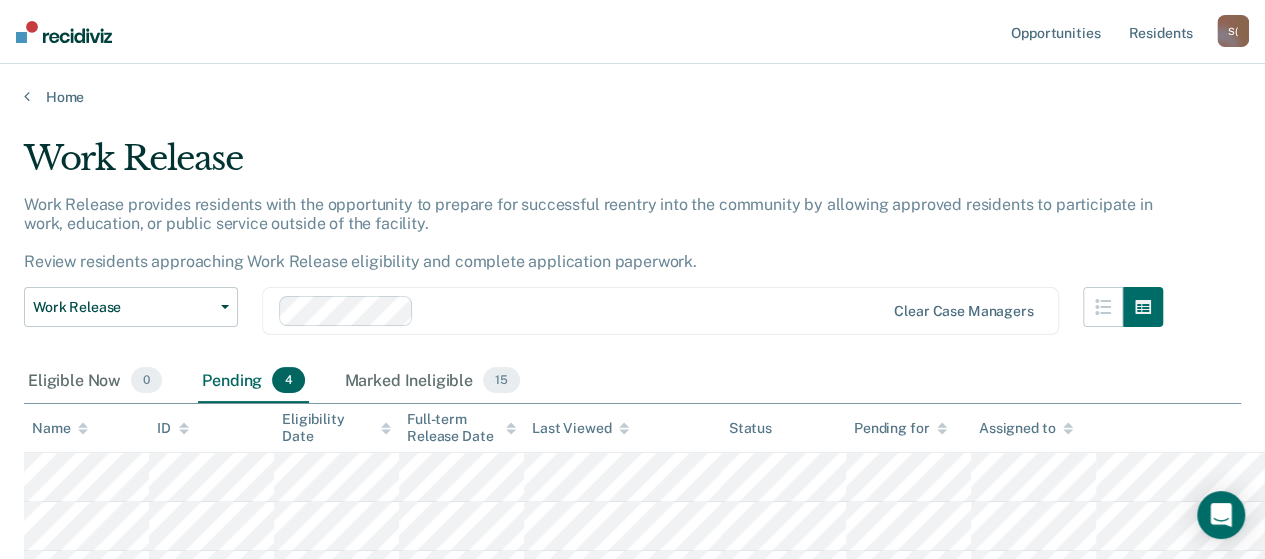 scroll, scrollTop: 0, scrollLeft: 0, axis: both 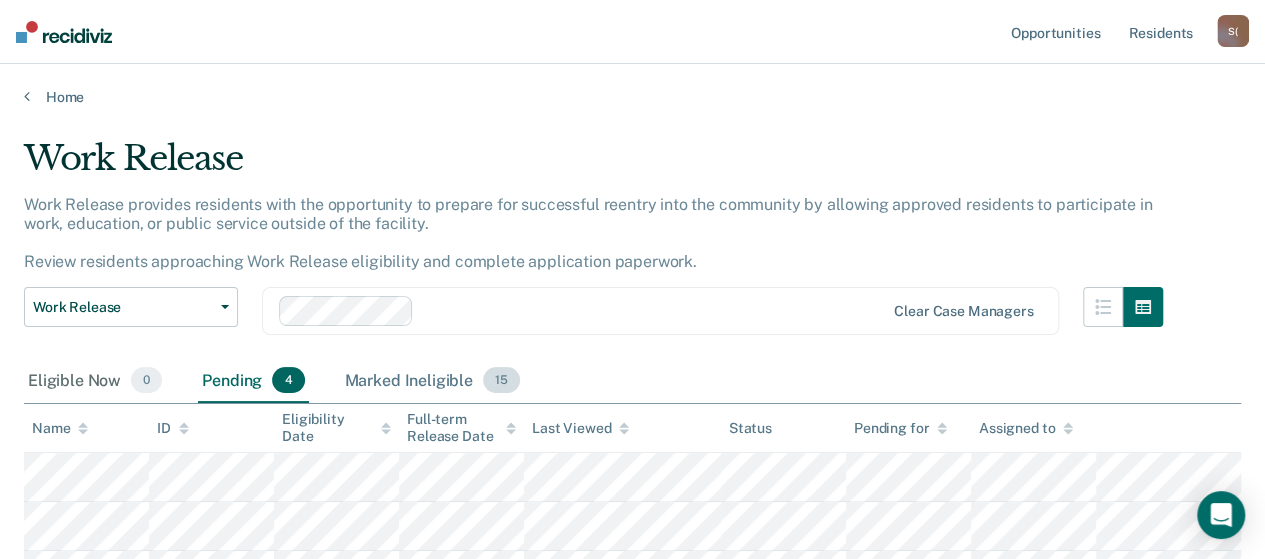 click on "Marked Ineligible 15" at bounding box center [432, 381] 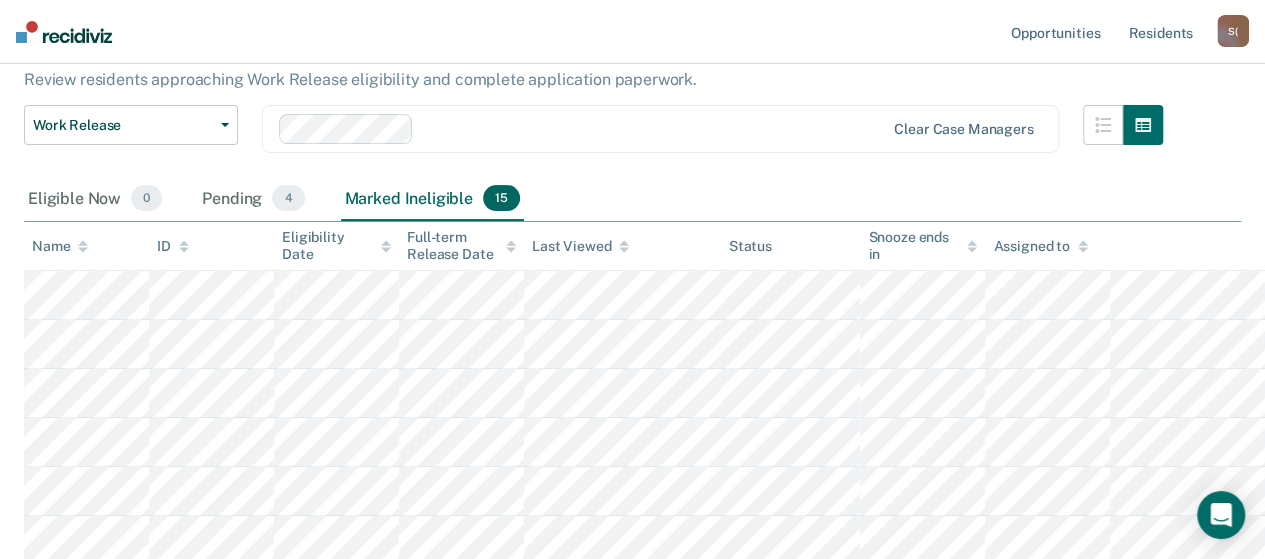 scroll, scrollTop: 0, scrollLeft: 0, axis: both 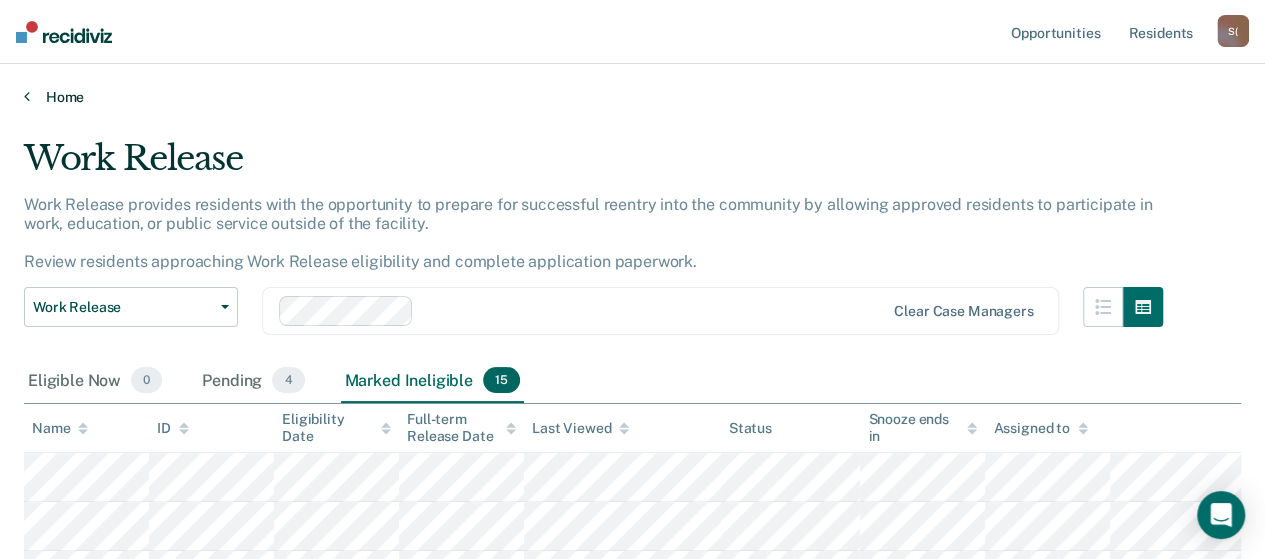 click on "Home" at bounding box center [632, 97] 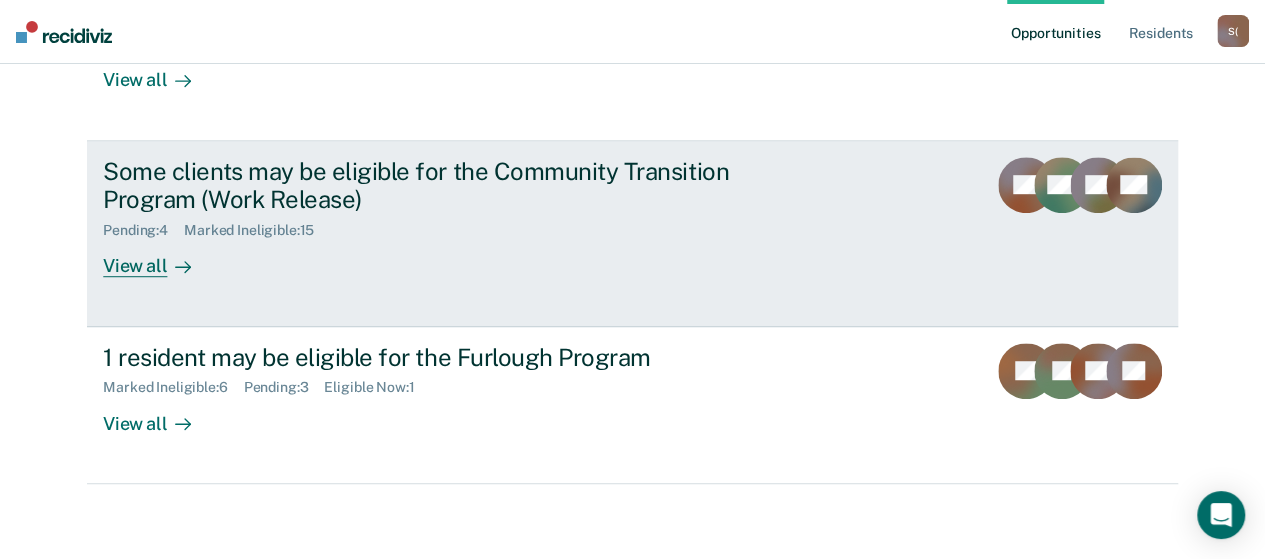 scroll, scrollTop: 532, scrollLeft: 0, axis: vertical 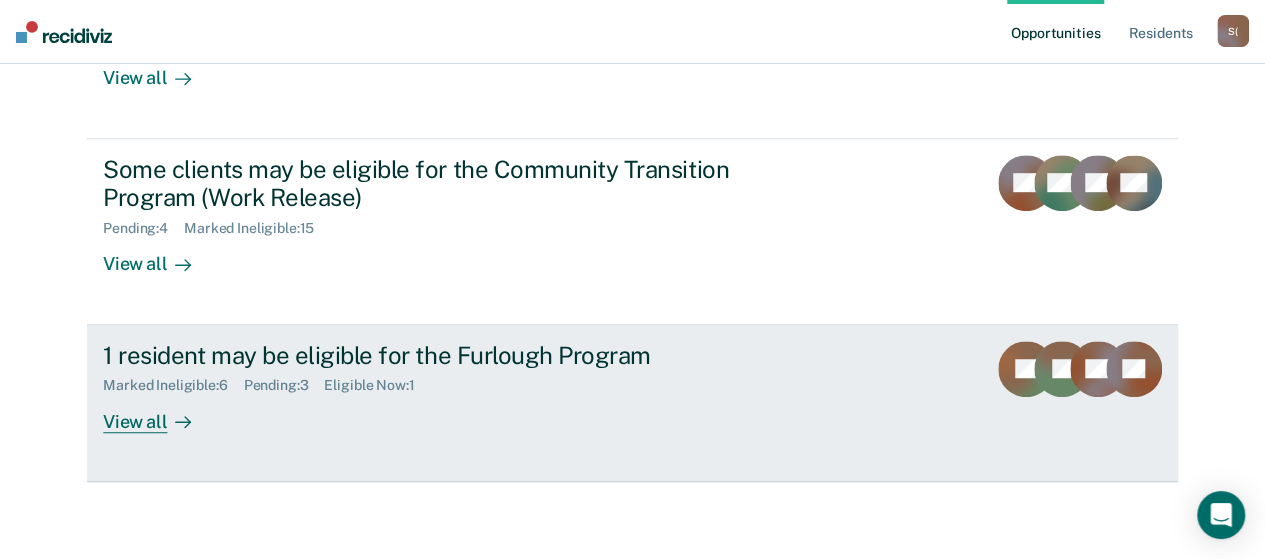 click on "View all" at bounding box center [159, 413] 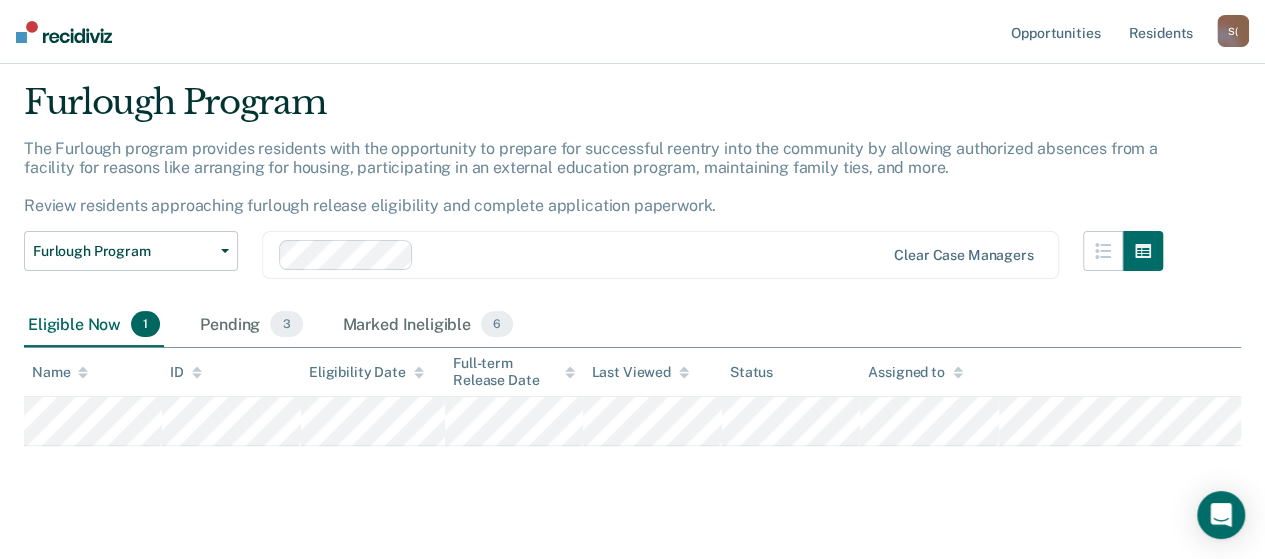 scroll, scrollTop: 86, scrollLeft: 0, axis: vertical 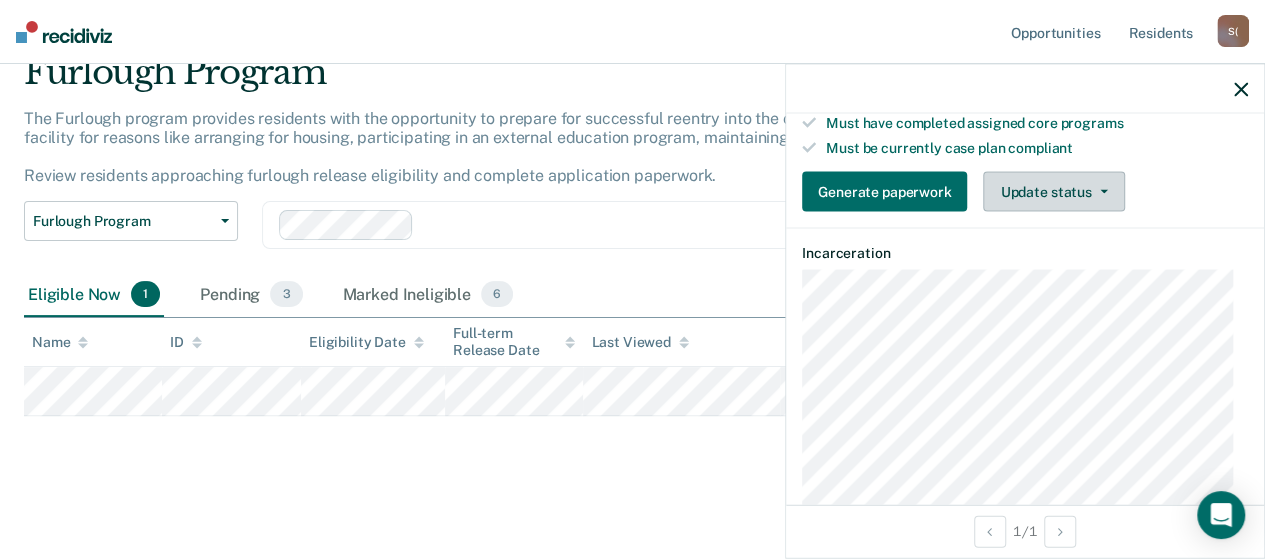 click at bounding box center (1100, 192) 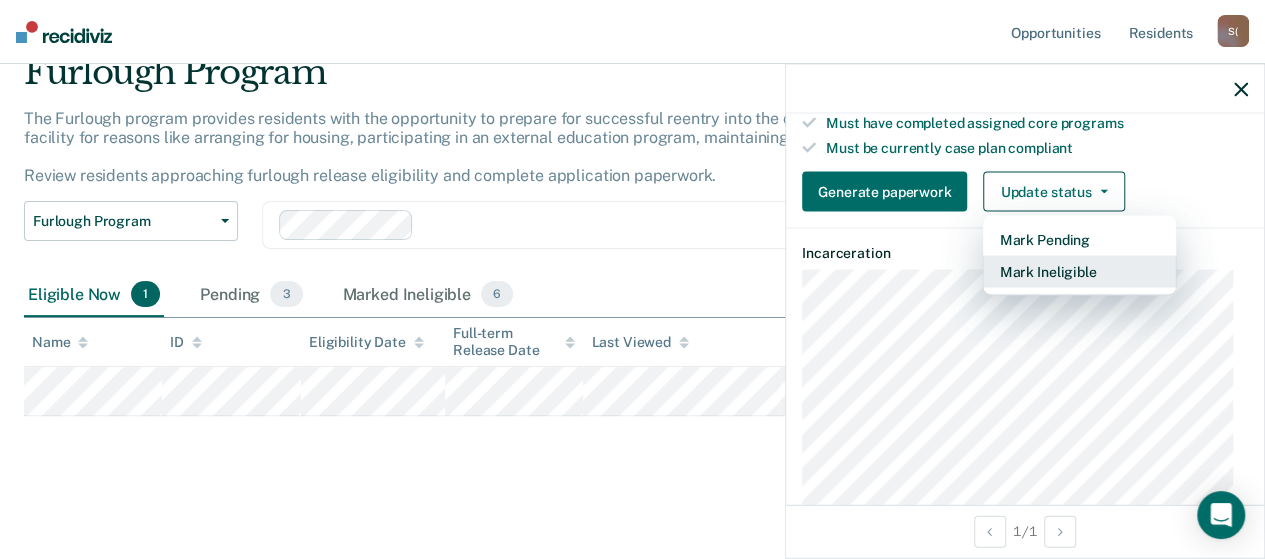 click on "Mark Ineligible" at bounding box center [1079, 272] 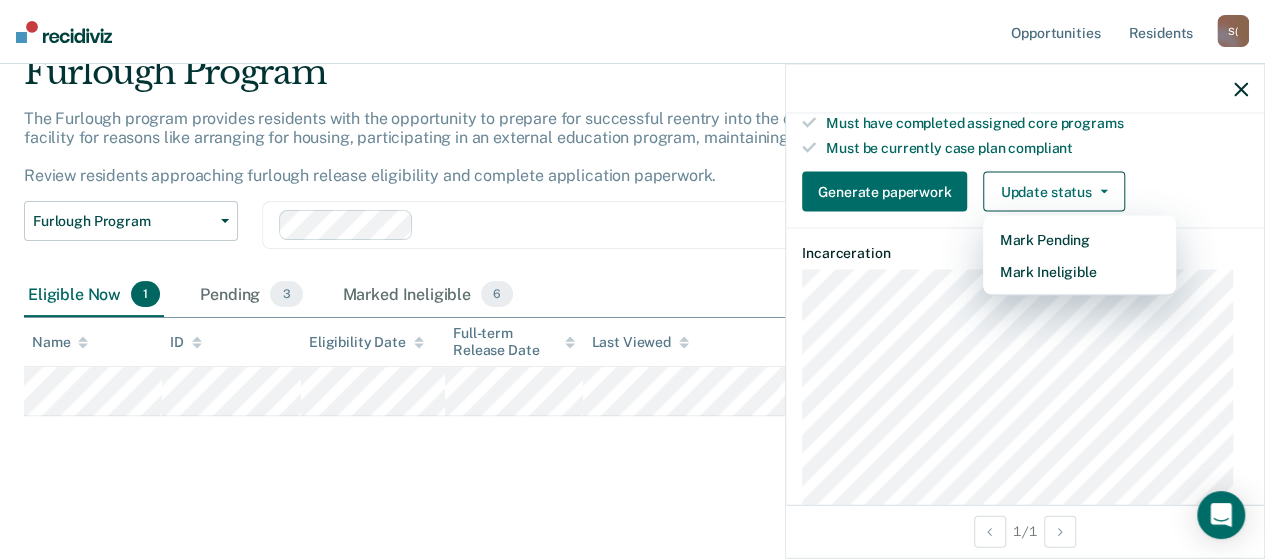 scroll, scrollTop: 224, scrollLeft: 0, axis: vertical 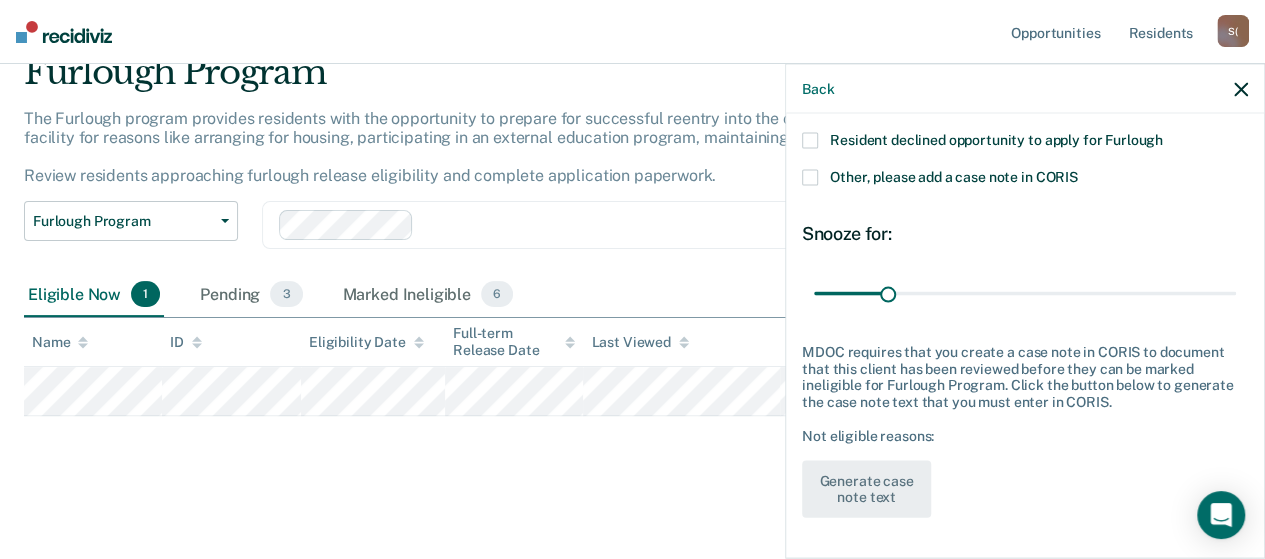 click at bounding box center [810, 141] 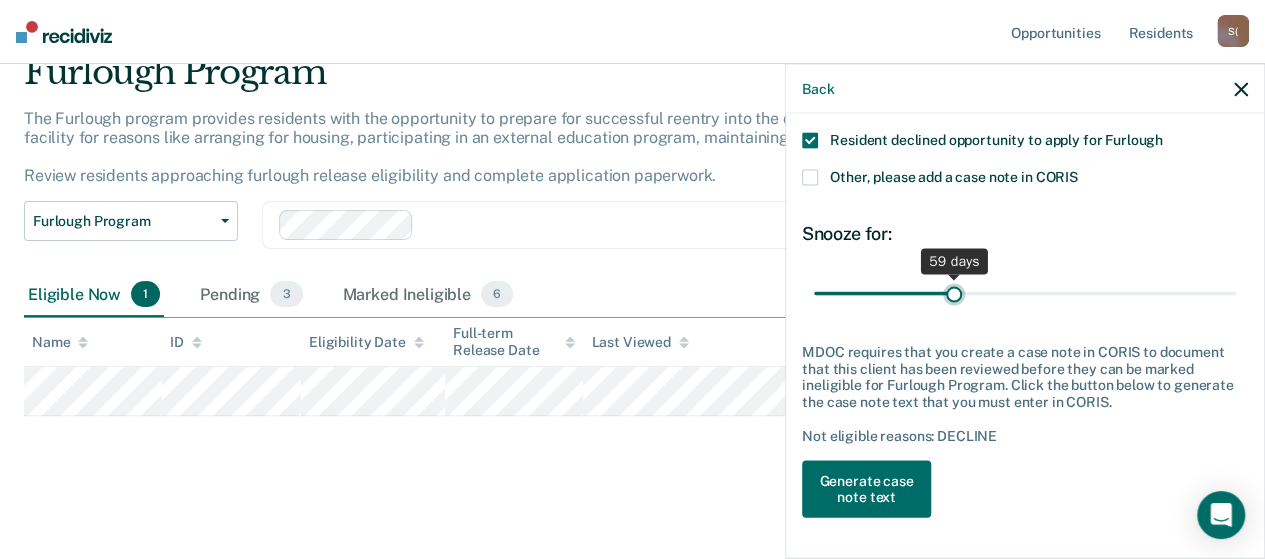 drag, startPoint x: 884, startPoint y: 291, endPoint x: 948, endPoint y: 301, distance: 64.77654 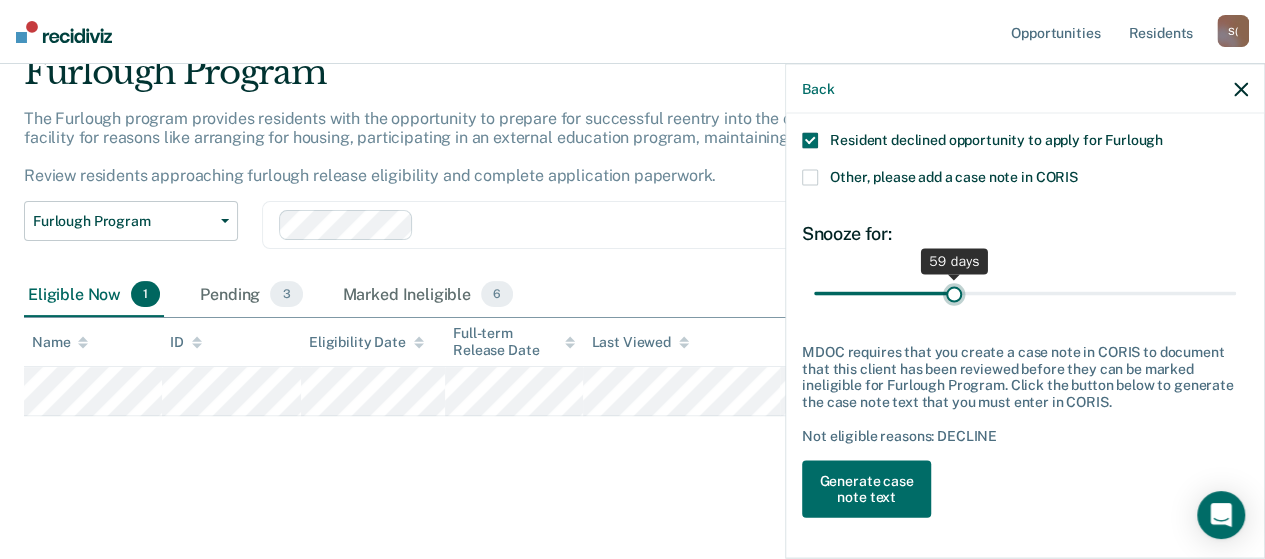 click at bounding box center (1025, 293) 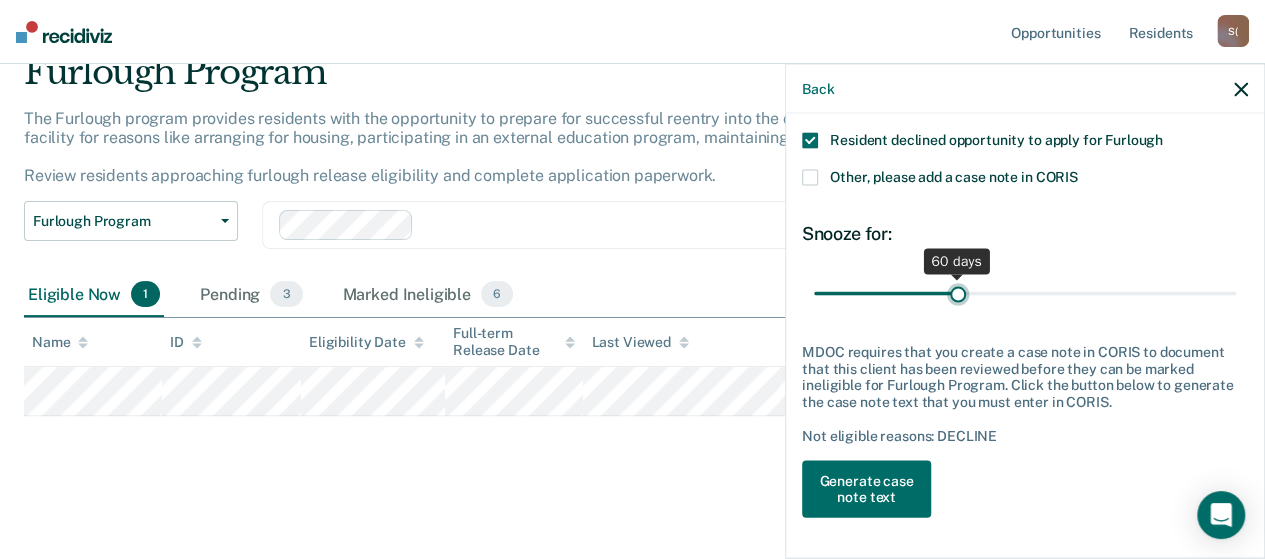 type on "61" 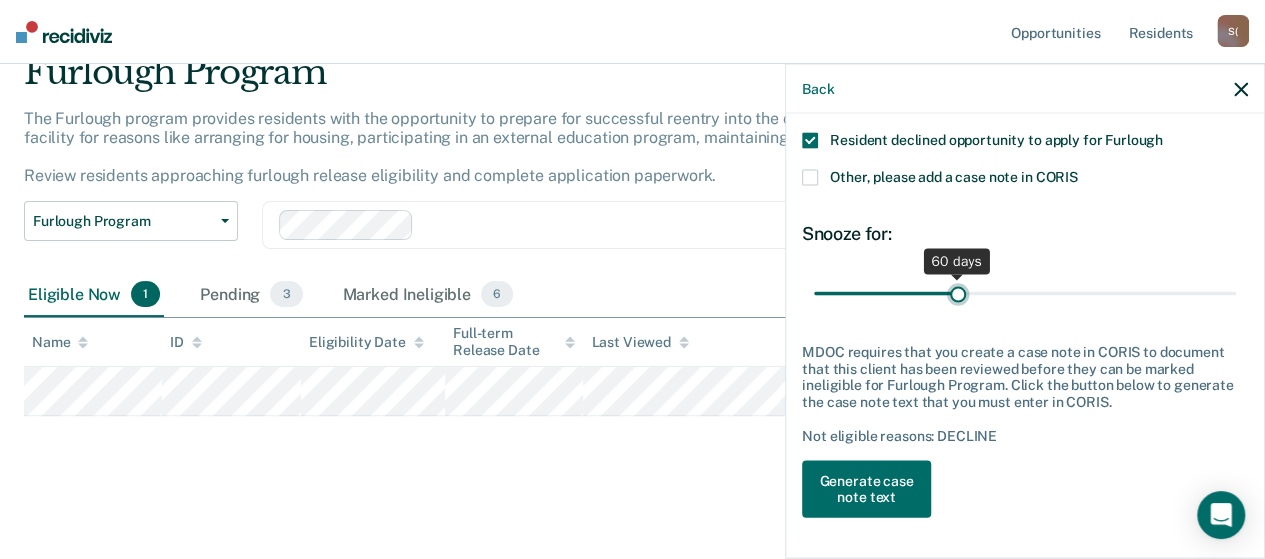 click at bounding box center [1025, 293] 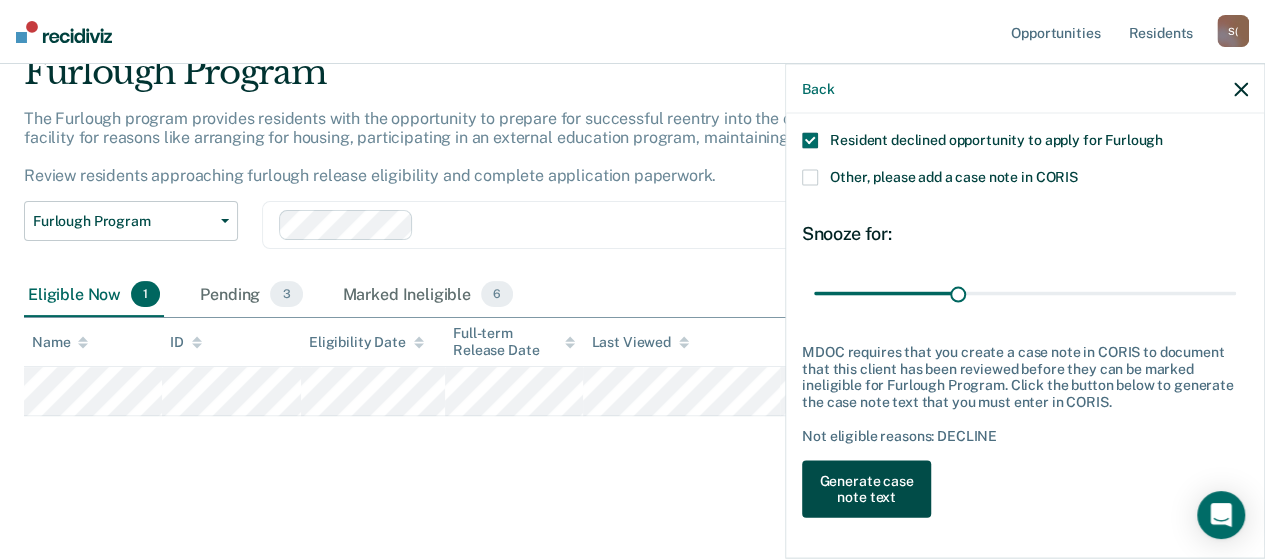 click on "Generate case note text" at bounding box center (866, 489) 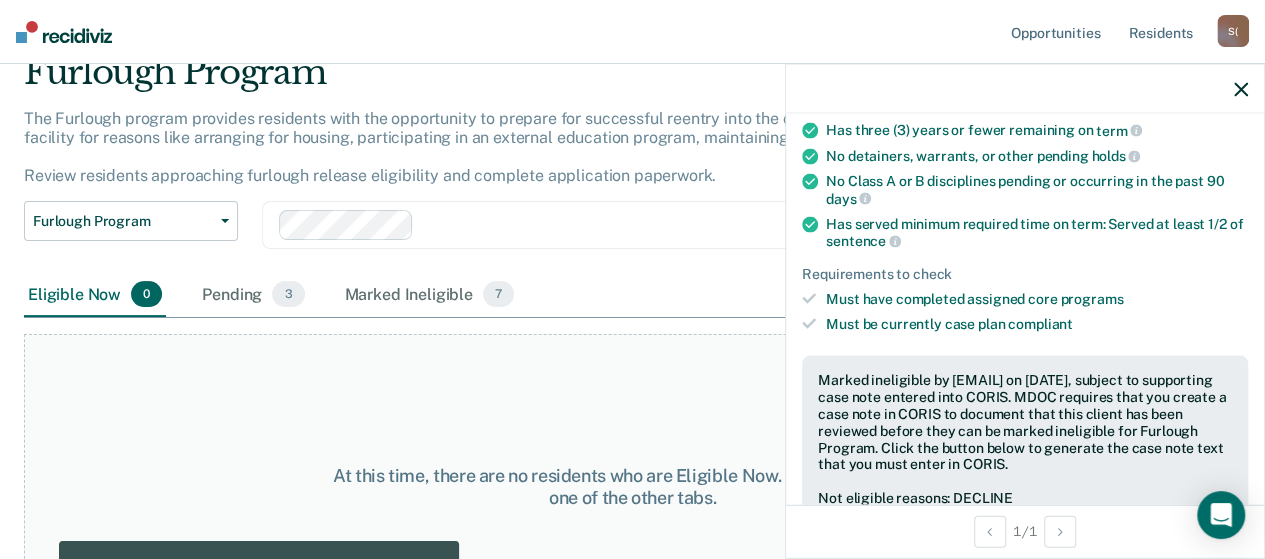 click 